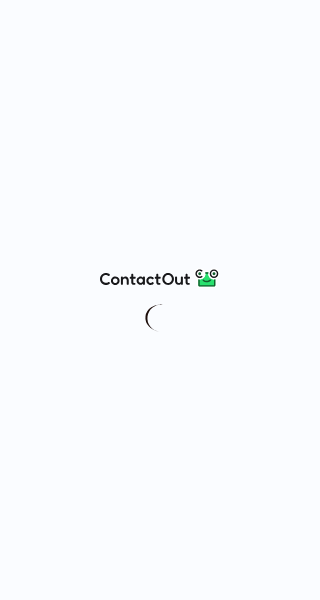 scroll, scrollTop: 0, scrollLeft: 0, axis: both 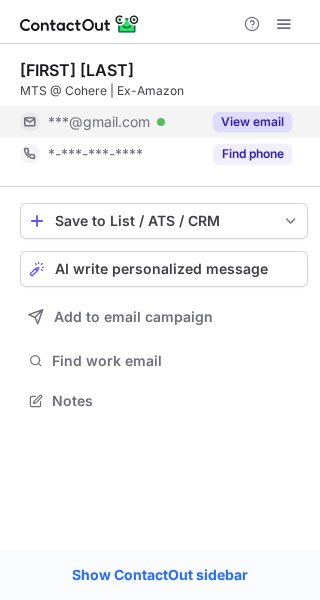 click on "View email" at bounding box center [252, 122] 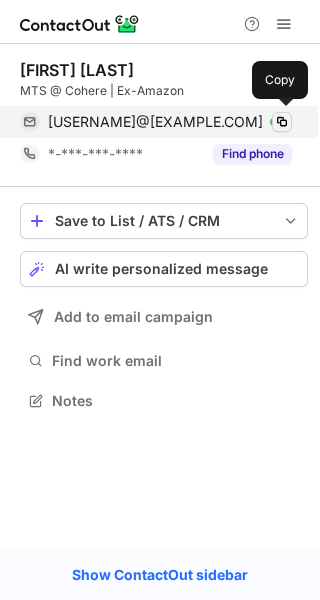 click at bounding box center [282, 122] 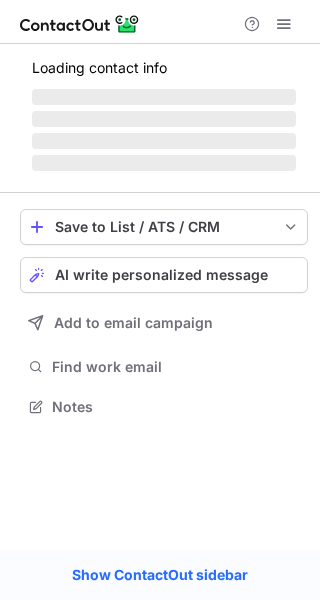 scroll, scrollTop: 0, scrollLeft: 0, axis: both 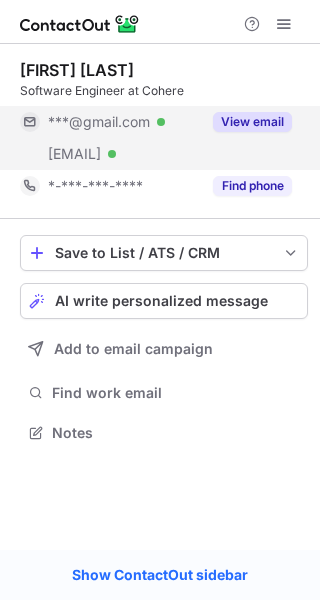 click on "View email" at bounding box center [252, 122] 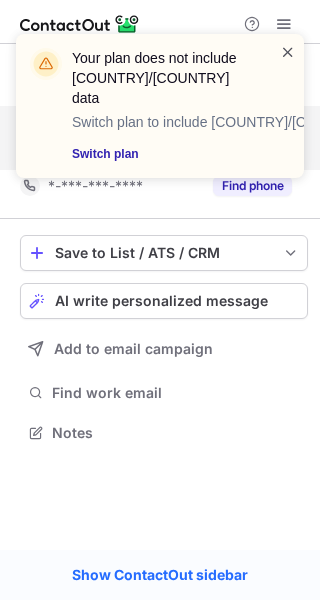 click at bounding box center [288, 52] 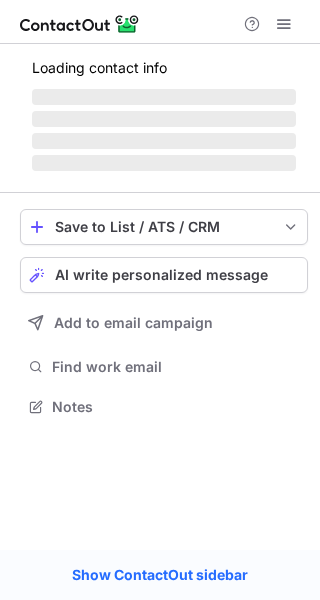 scroll, scrollTop: 0, scrollLeft: 0, axis: both 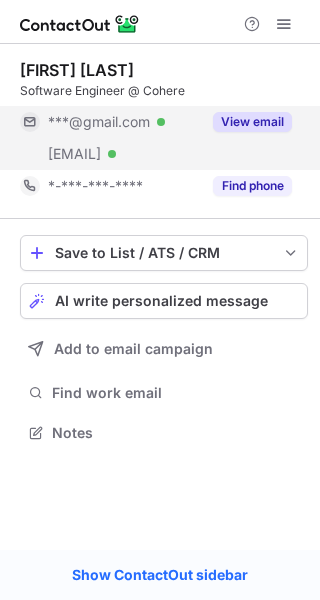 click on "View email" at bounding box center (252, 122) 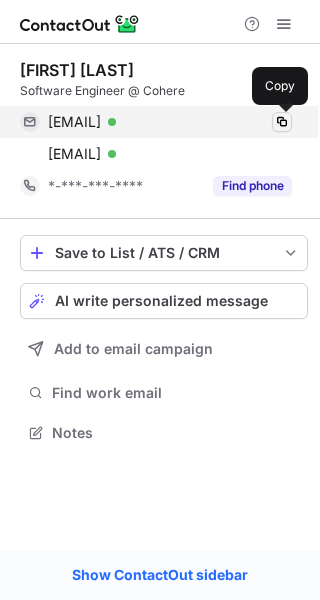 click at bounding box center (282, 122) 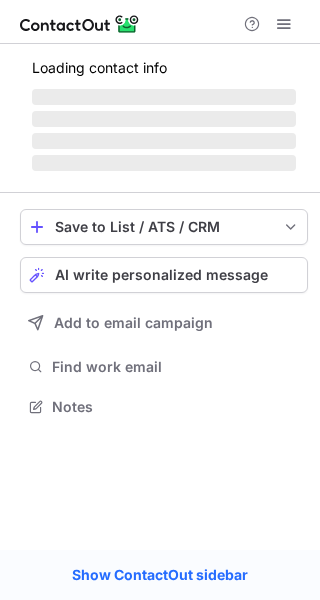 scroll, scrollTop: 0, scrollLeft: 0, axis: both 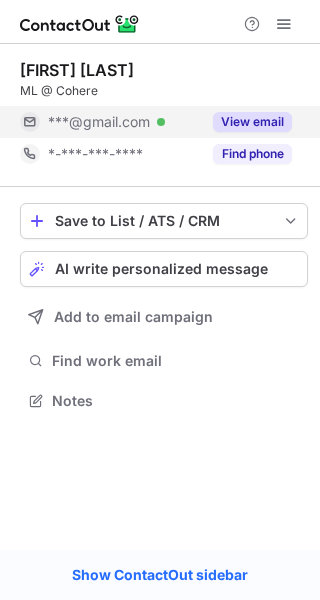 click on "View email" at bounding box center [252, 122] 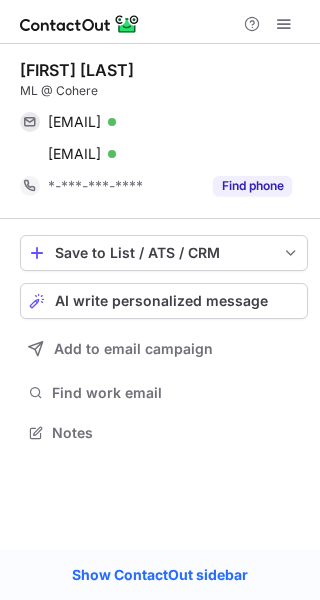 scroll, scrollTop: 10, scrollLeft: 10, axis: both 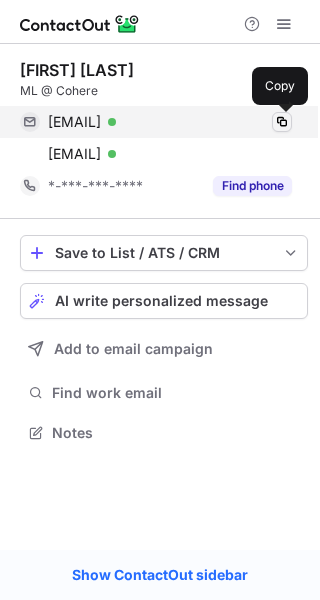 click at bounding box center (282, 122) 